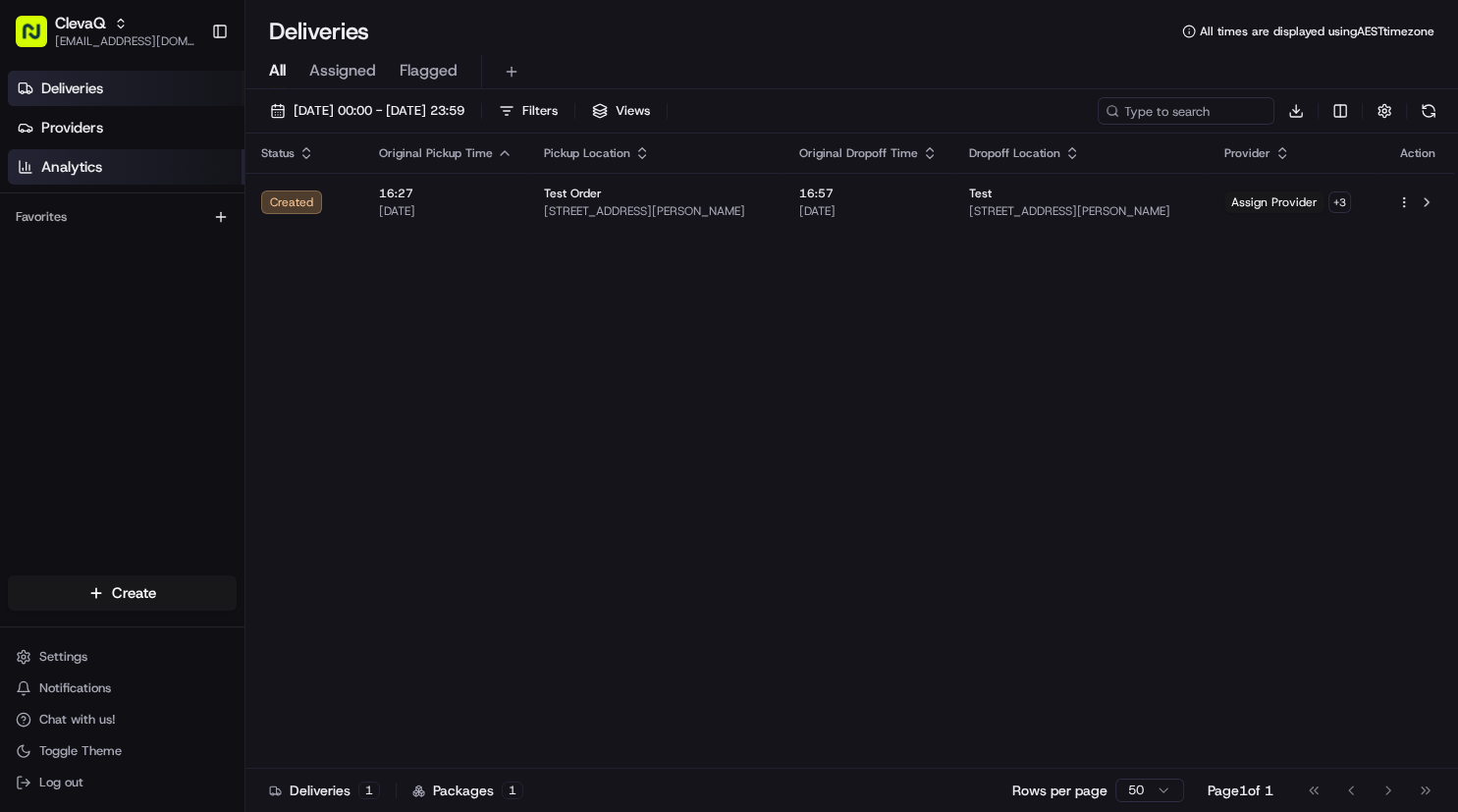 scroll, scrollTop: 0, scrollLeft: 0, axis: both 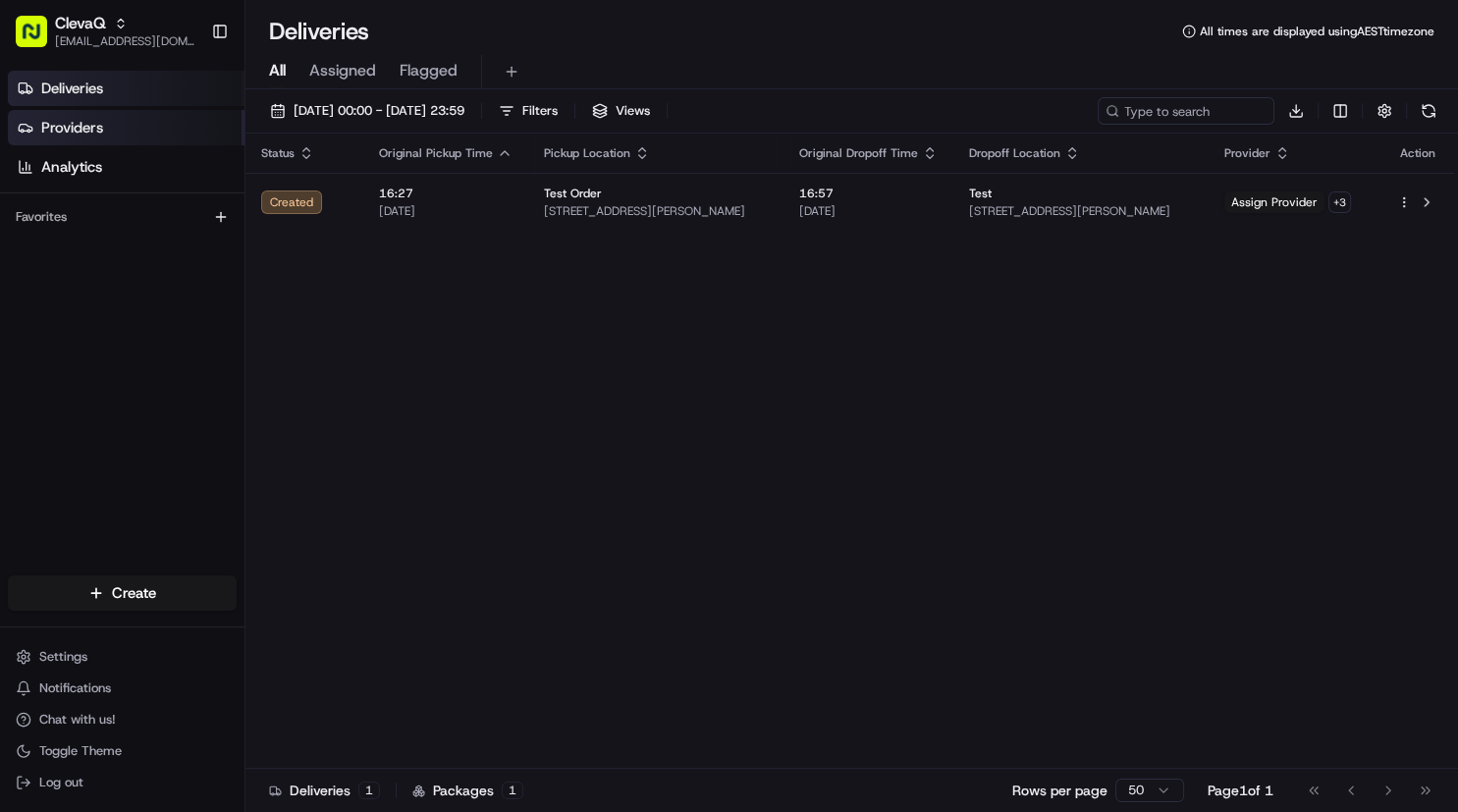 click on "Providers" at bounding box center [126, 128] 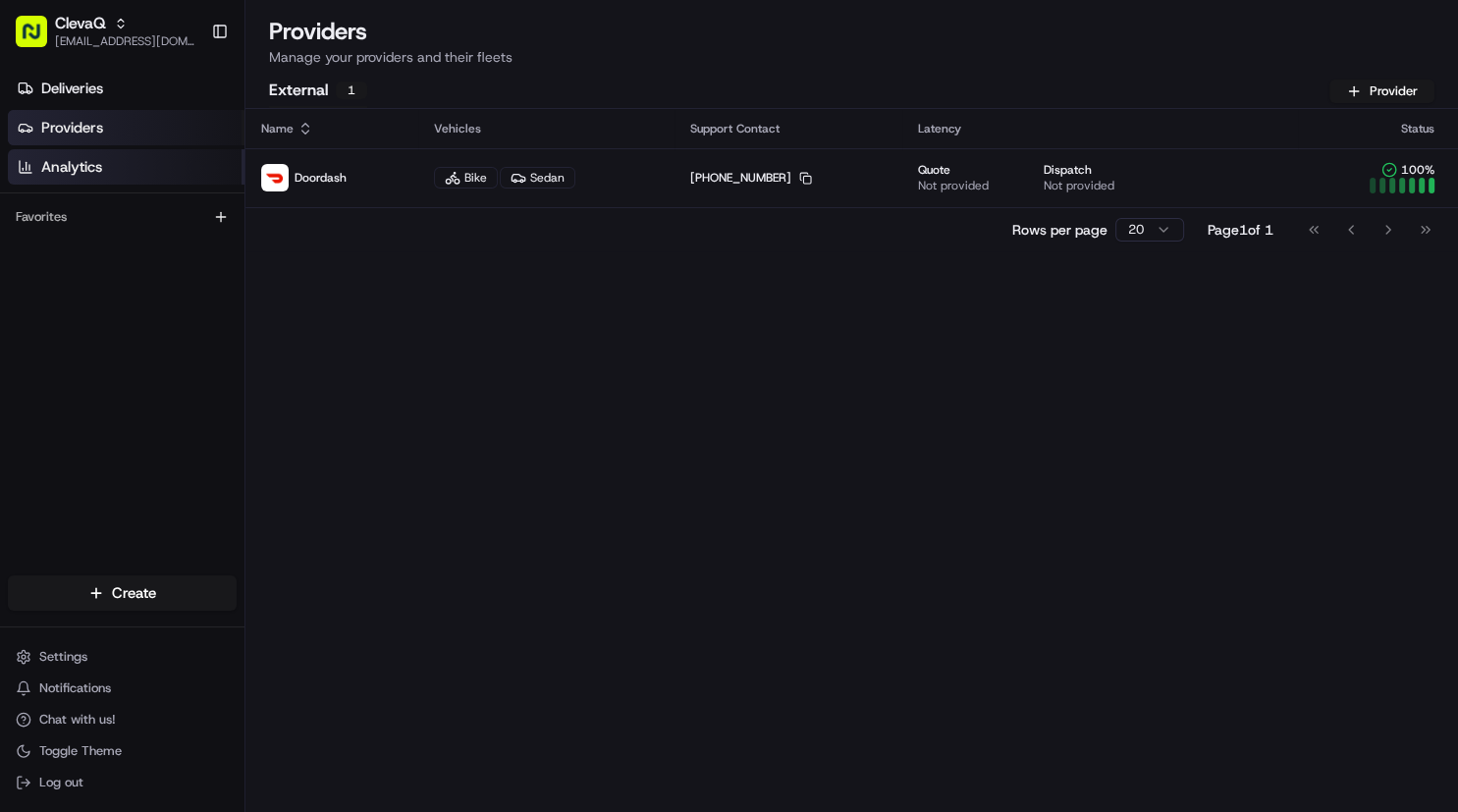 click on "Analytics" at bounding box center [72, 167] 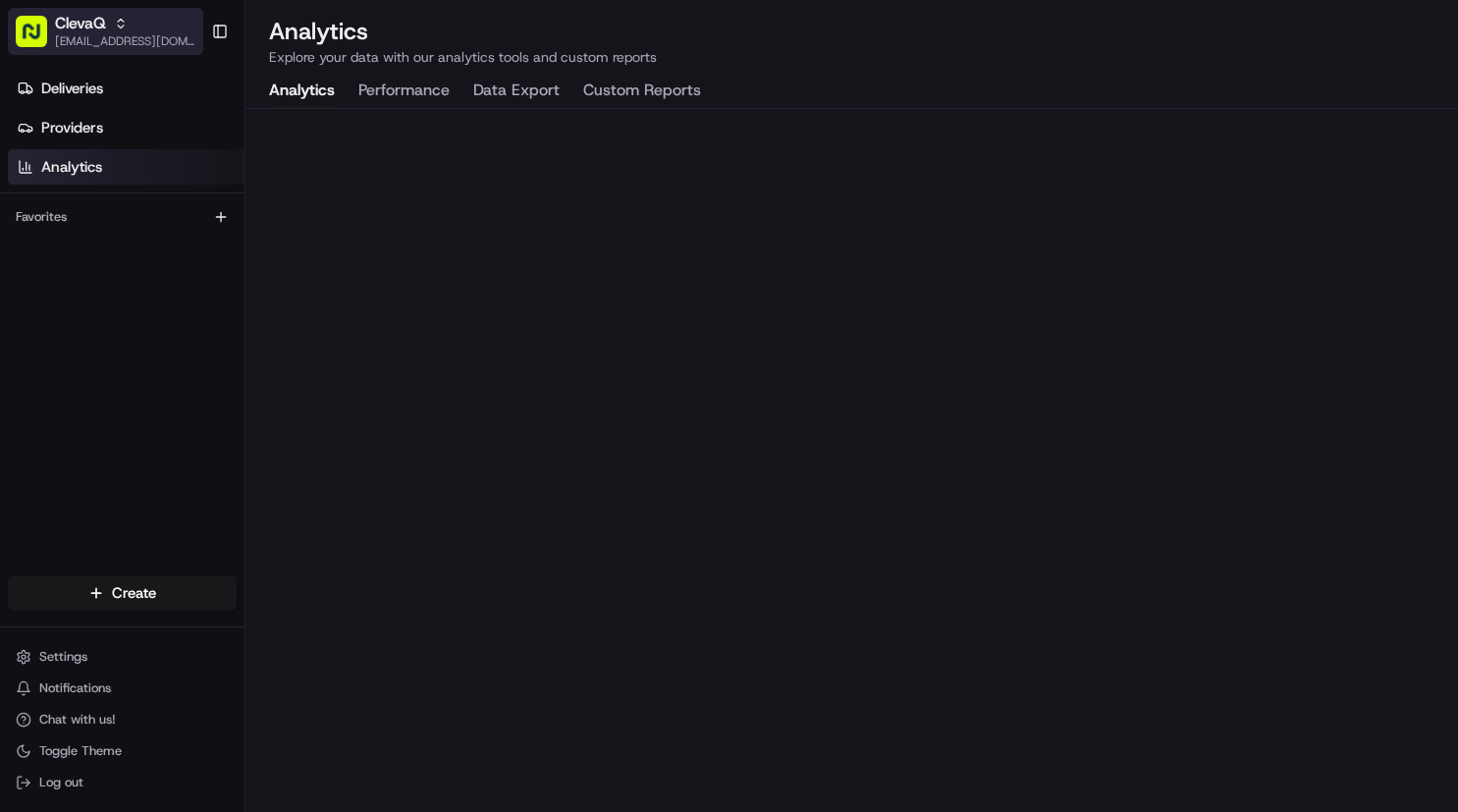 click on "[EMAIL_ADDRESS][DOMAIN_NAME]" at bounding box center (125, 41) 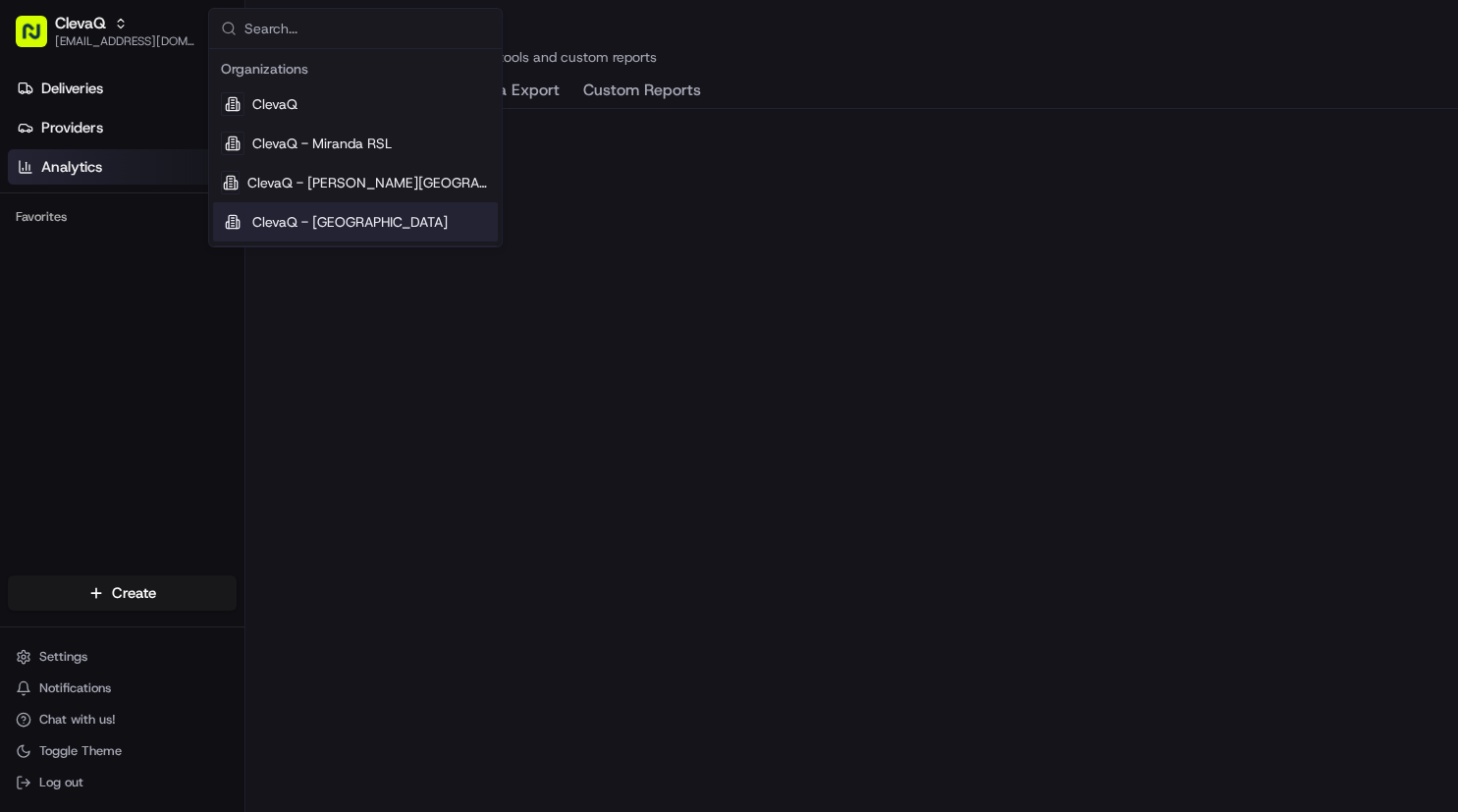 click on "ClevaQ - [GEOGRAPHIC_DATA]" at bounding box center [350, 222] 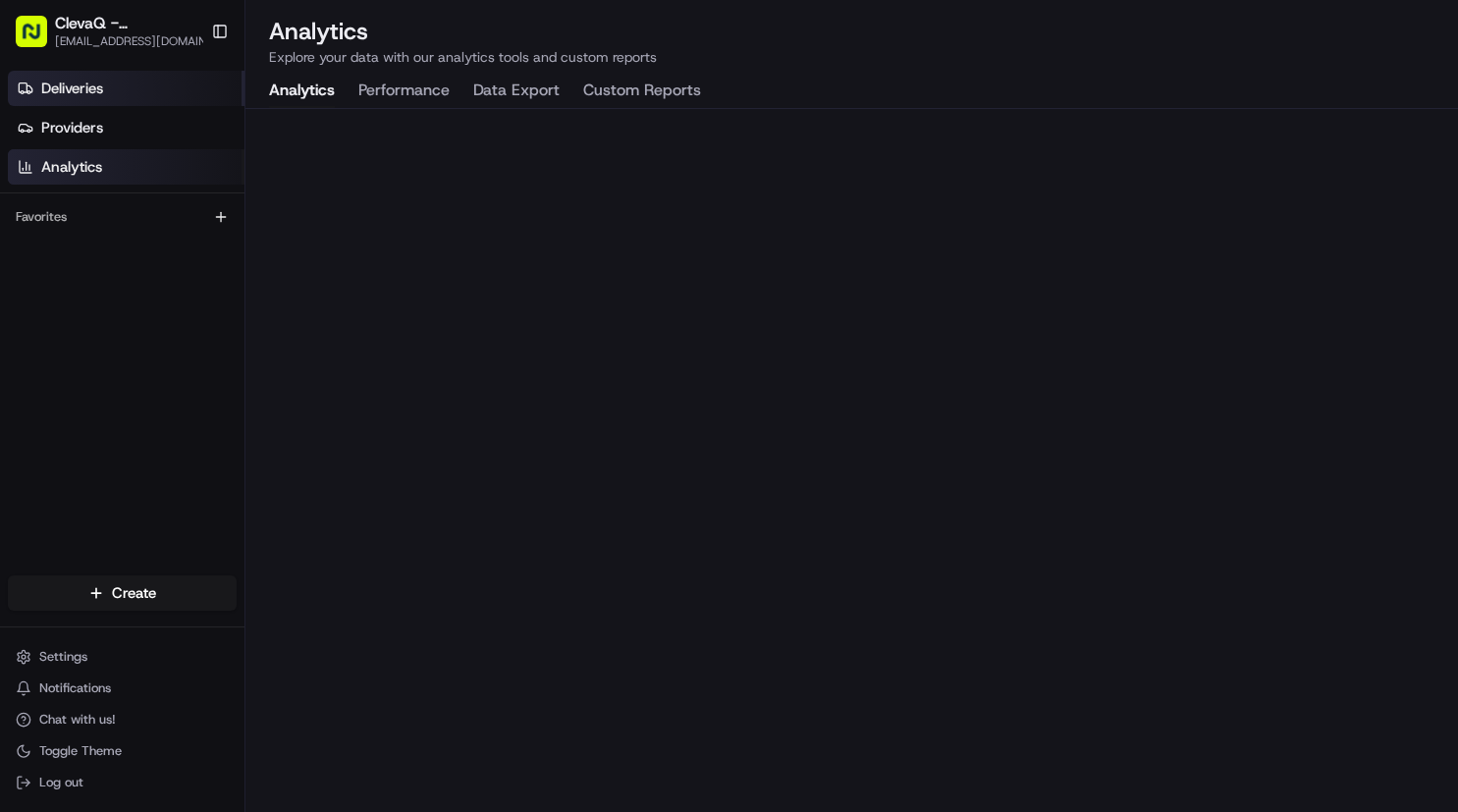 click on "Deliveries" at bounding box center [72, 88] 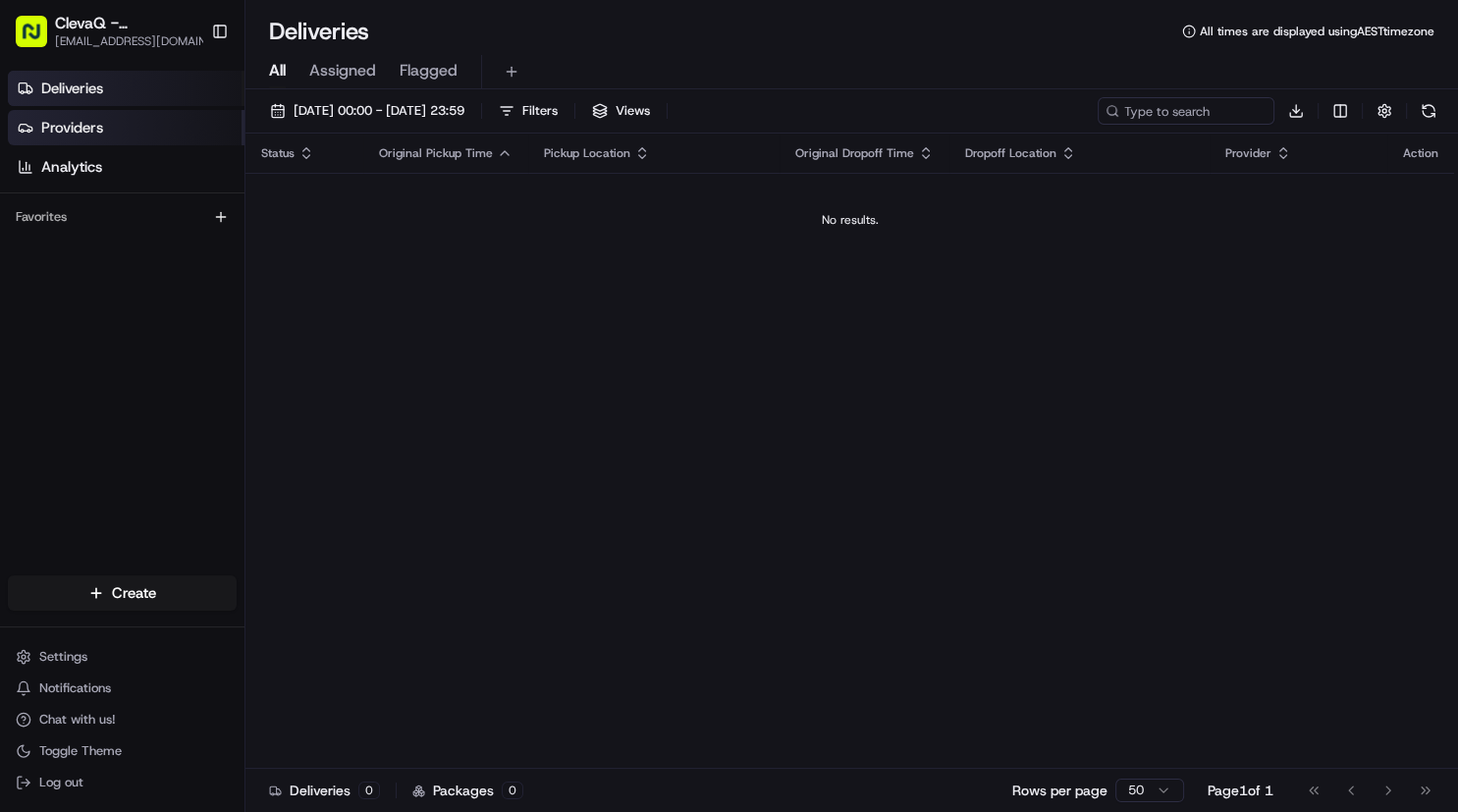 click on "Providers" at bounding box center [72, 128] 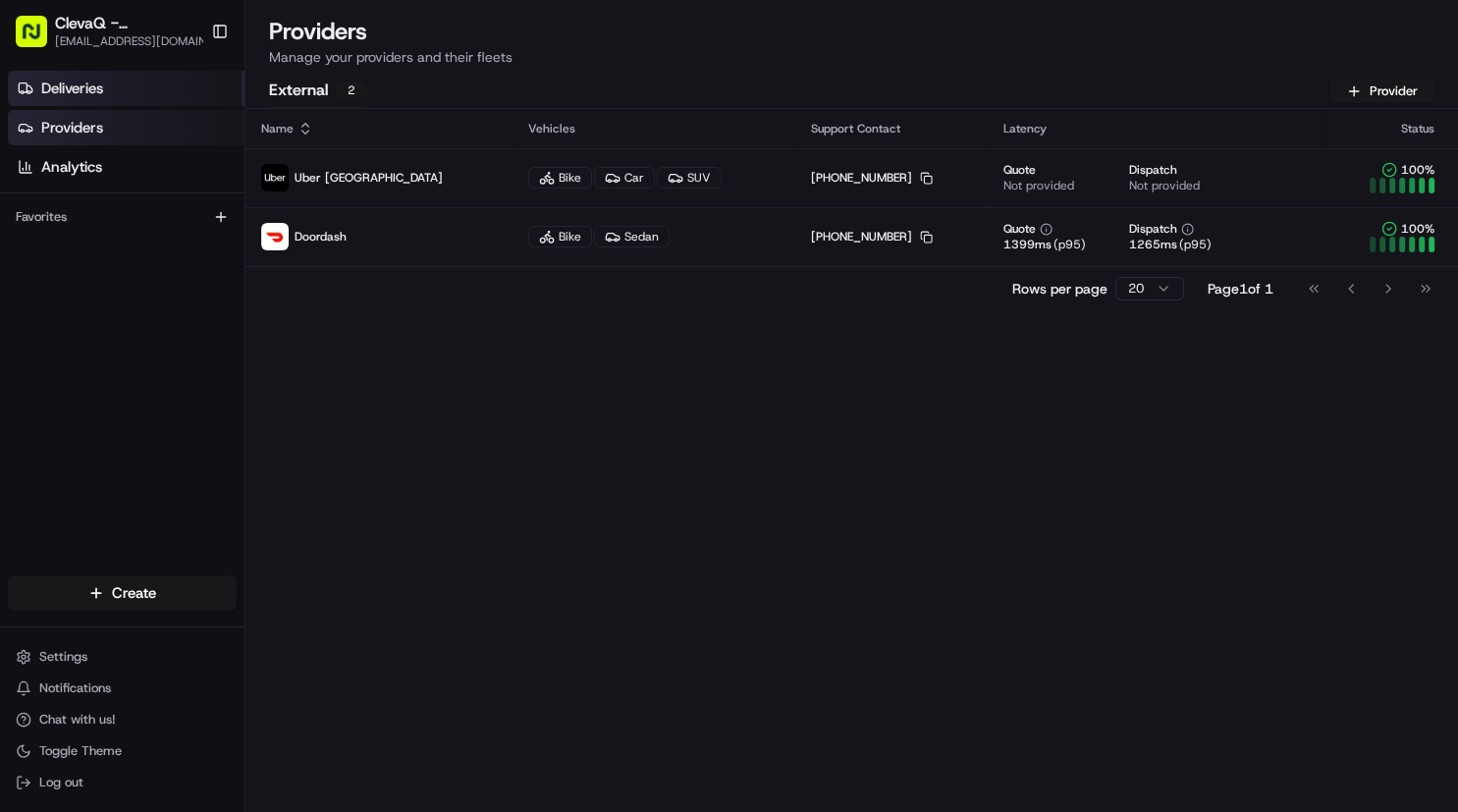 click on "Deliveries" at bounding box center [72, 88] 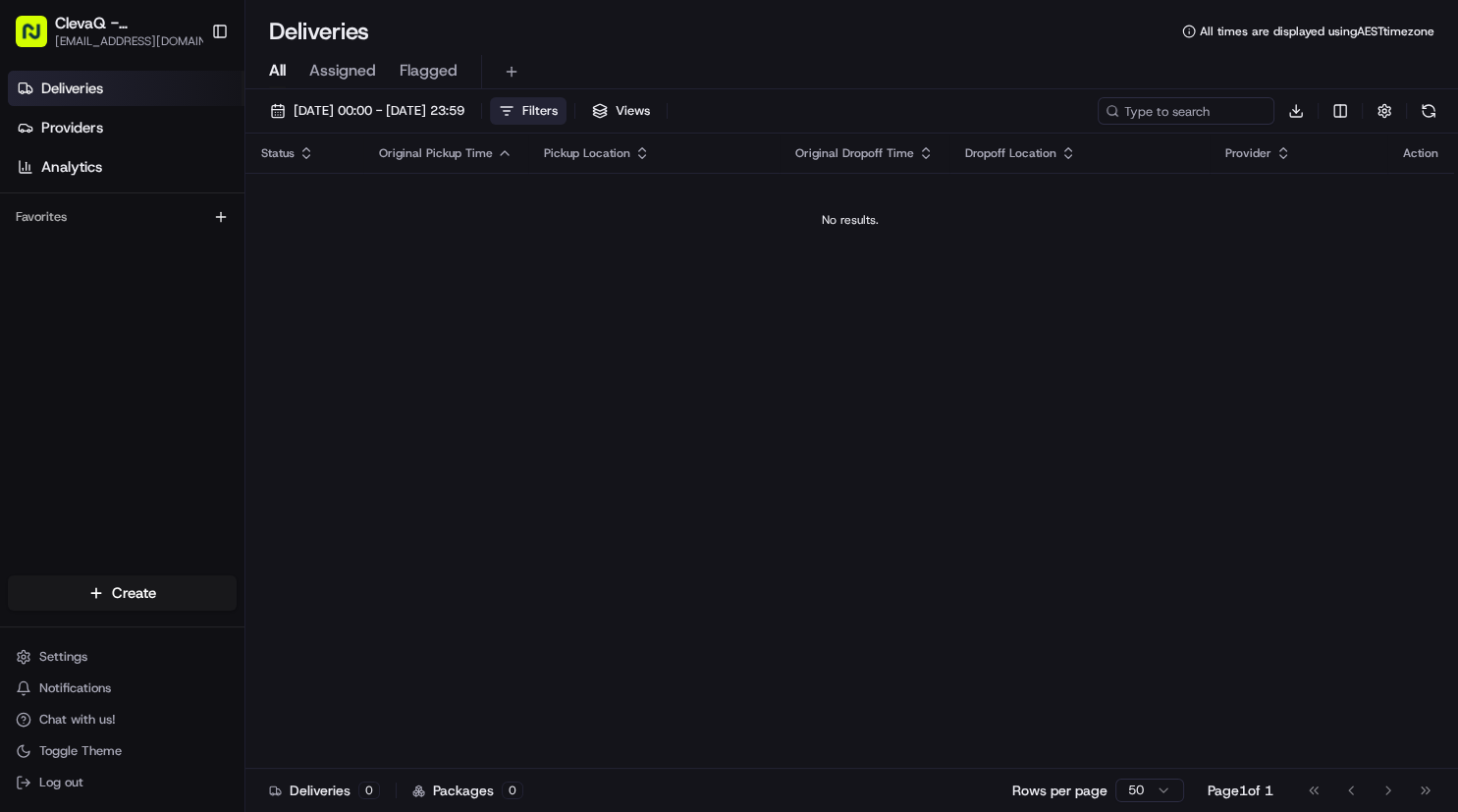 click on "Filters" at bounding box center (540, 111) 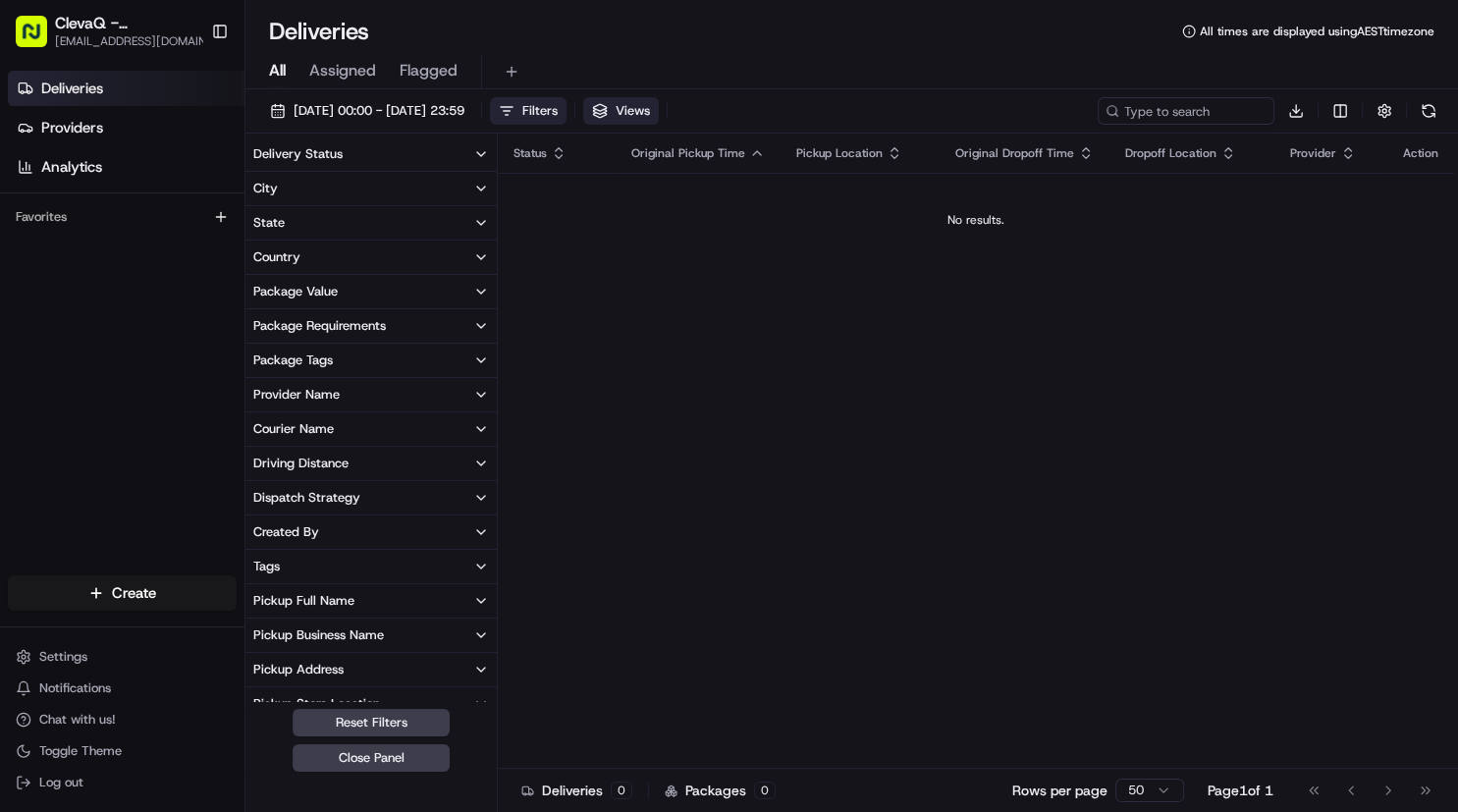 click on "Views" at bounding box center (632, 111) 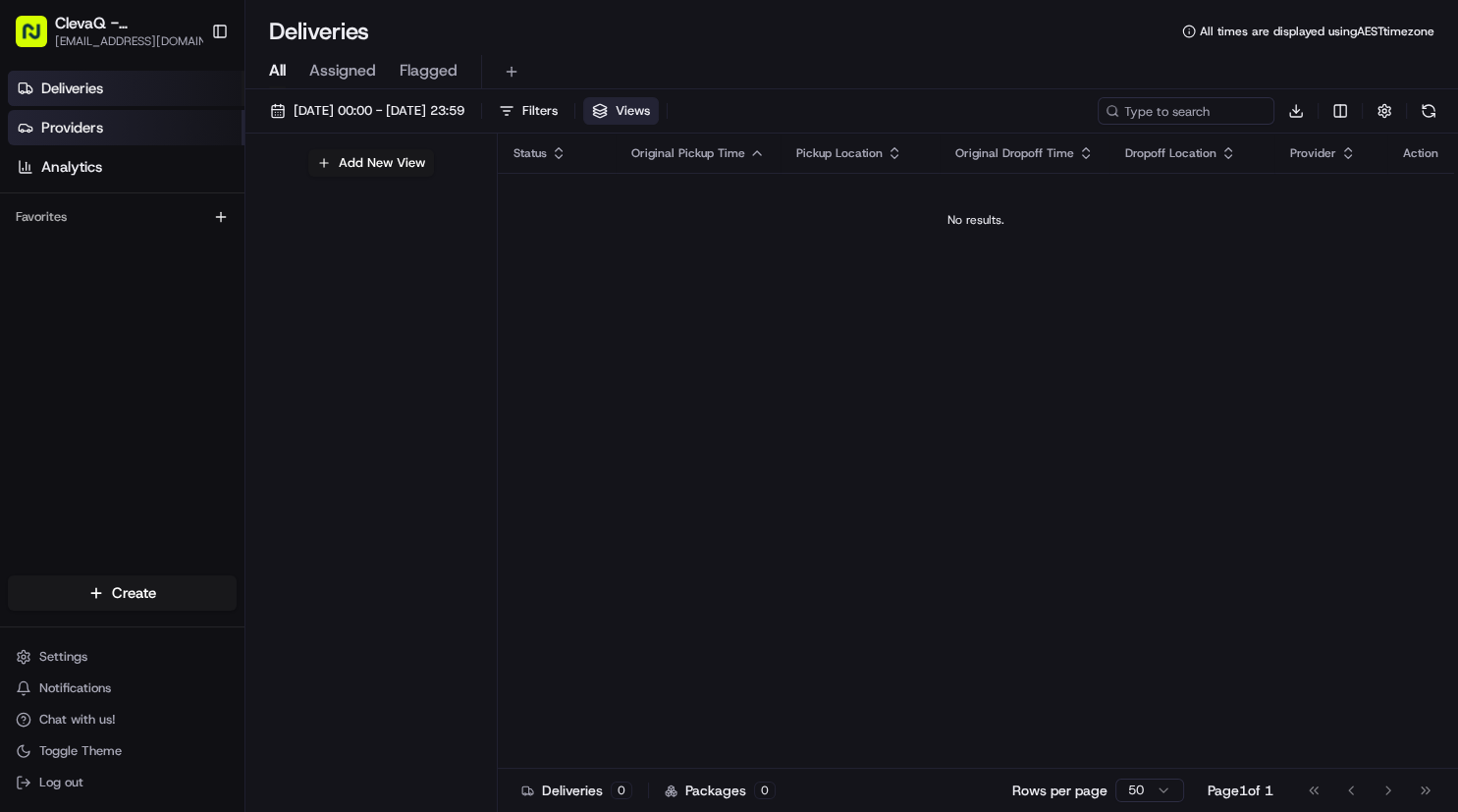 click on "Providers" at bounding box center (72, 128) 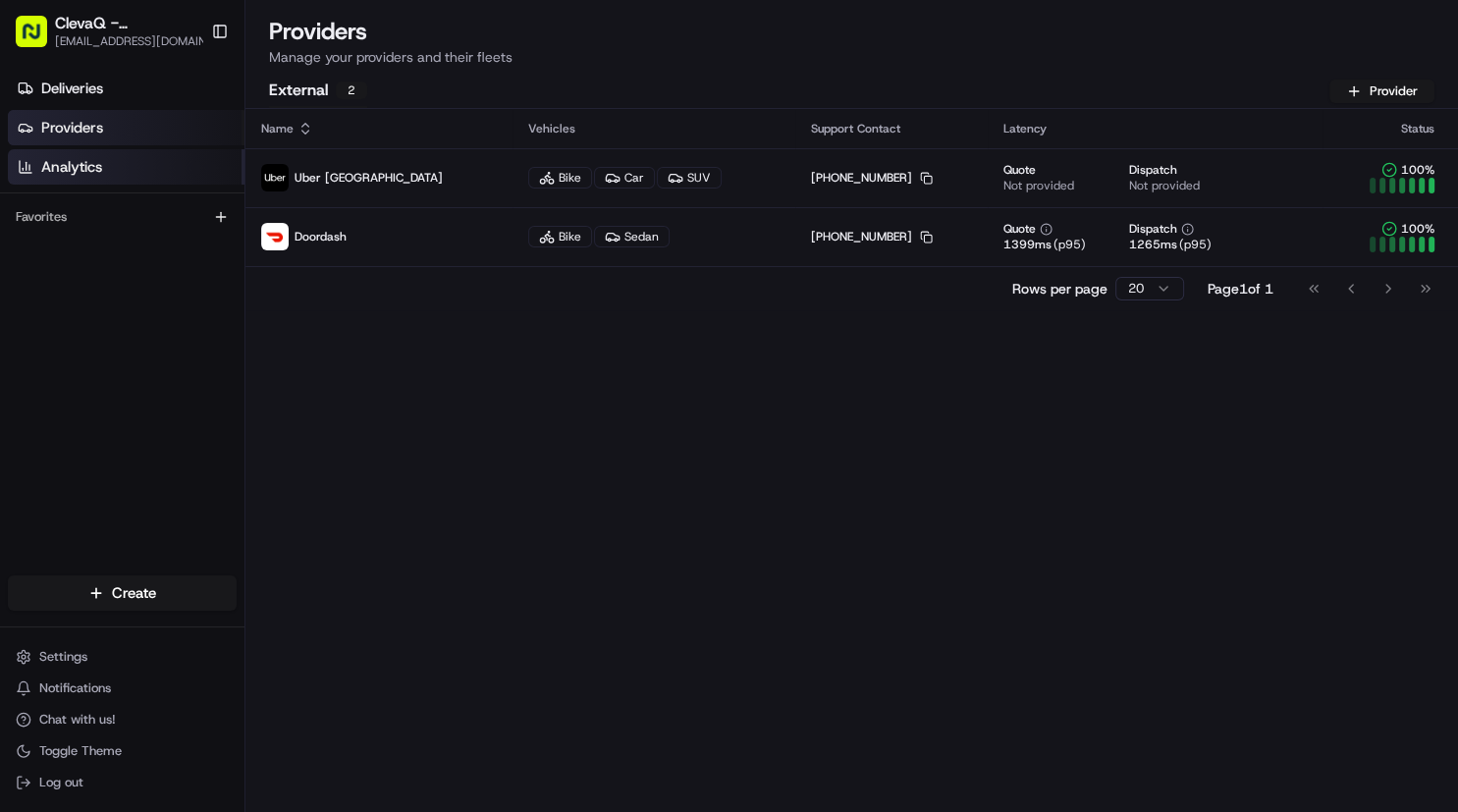 click on "Analytics" at bounding box center (72, 167) 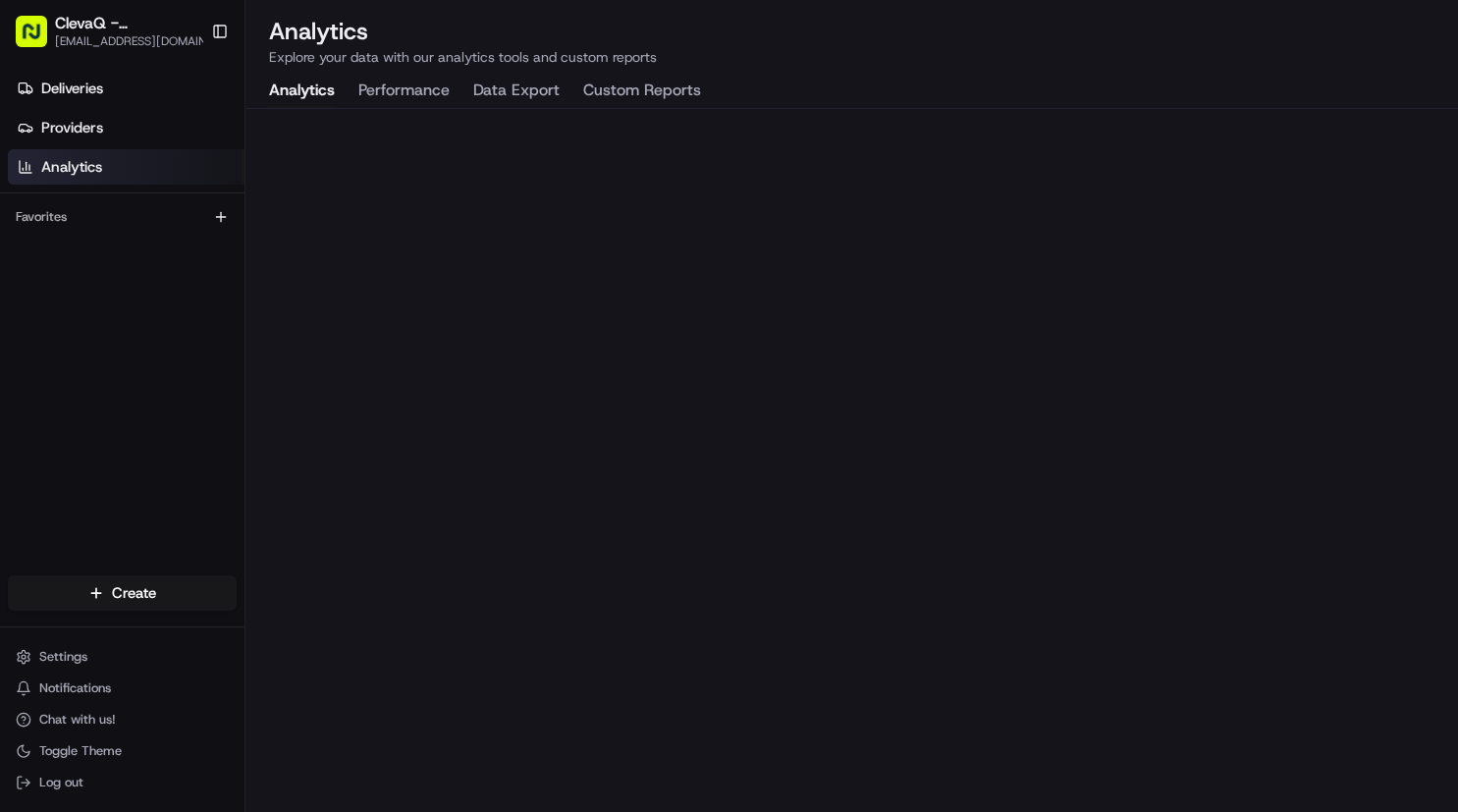 click on "Performance" at bounding box center [404, 91] 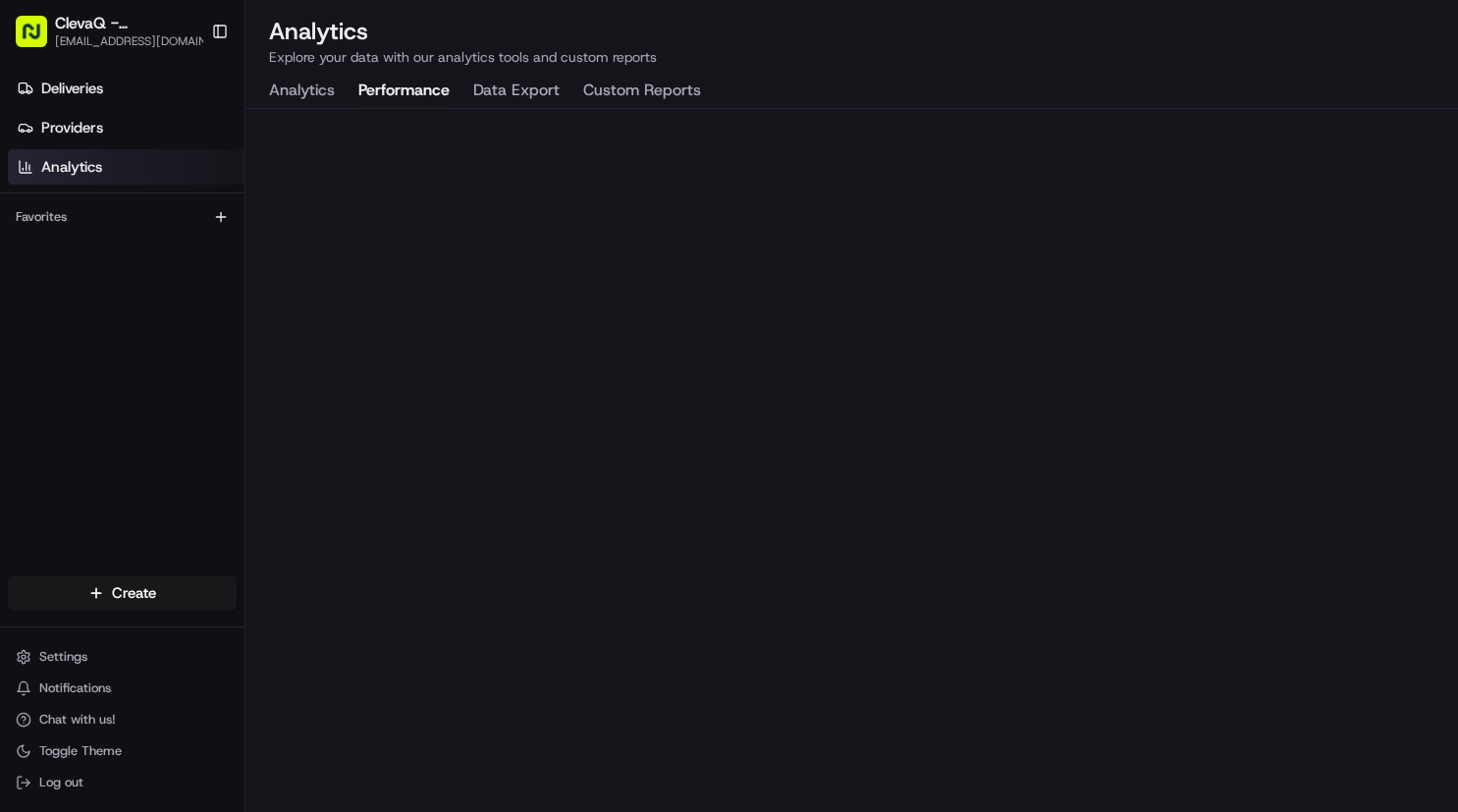 click on "Data Export" at bounding box center (516, 91) 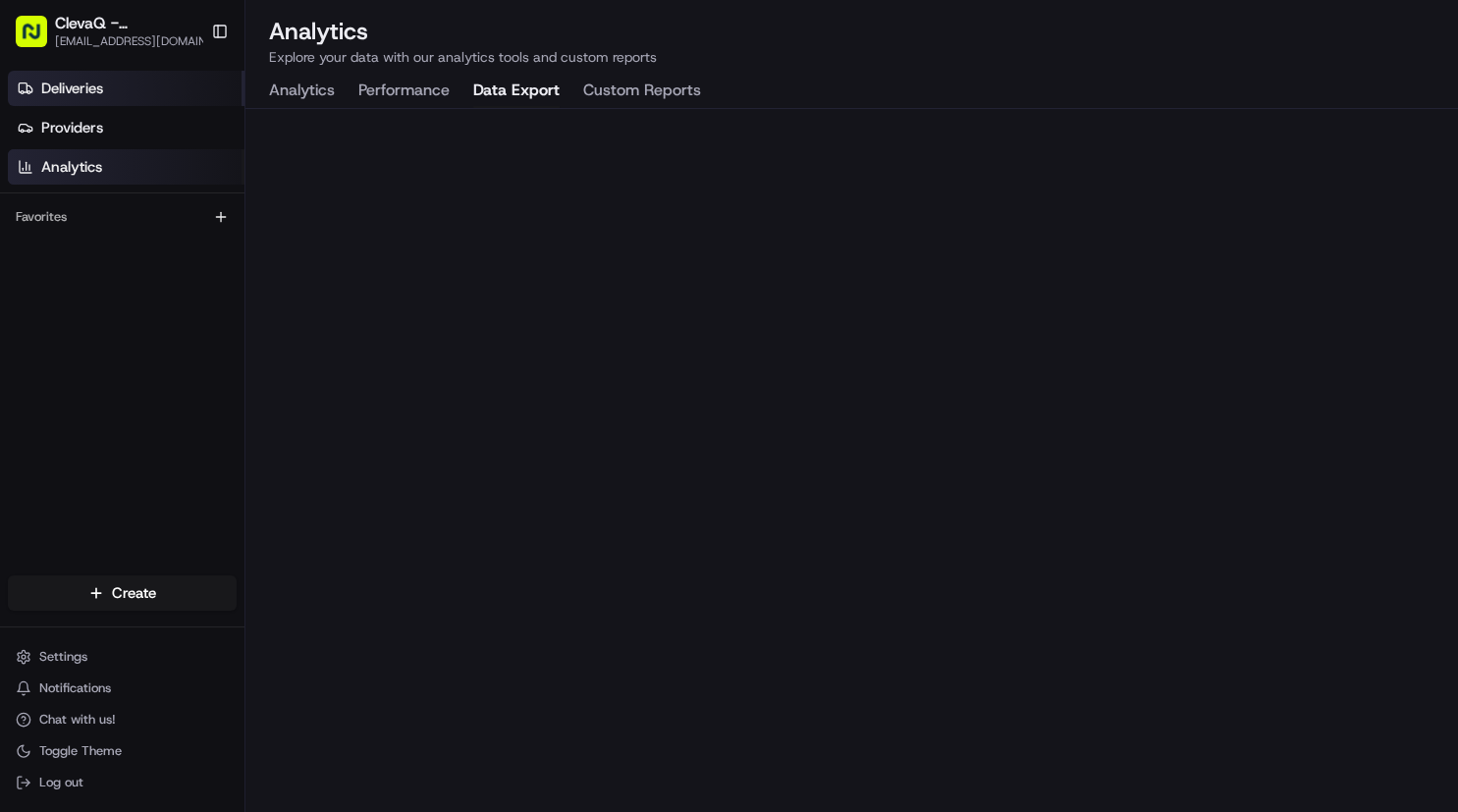 click on "Deliveries" at bounding box center [72, 88] 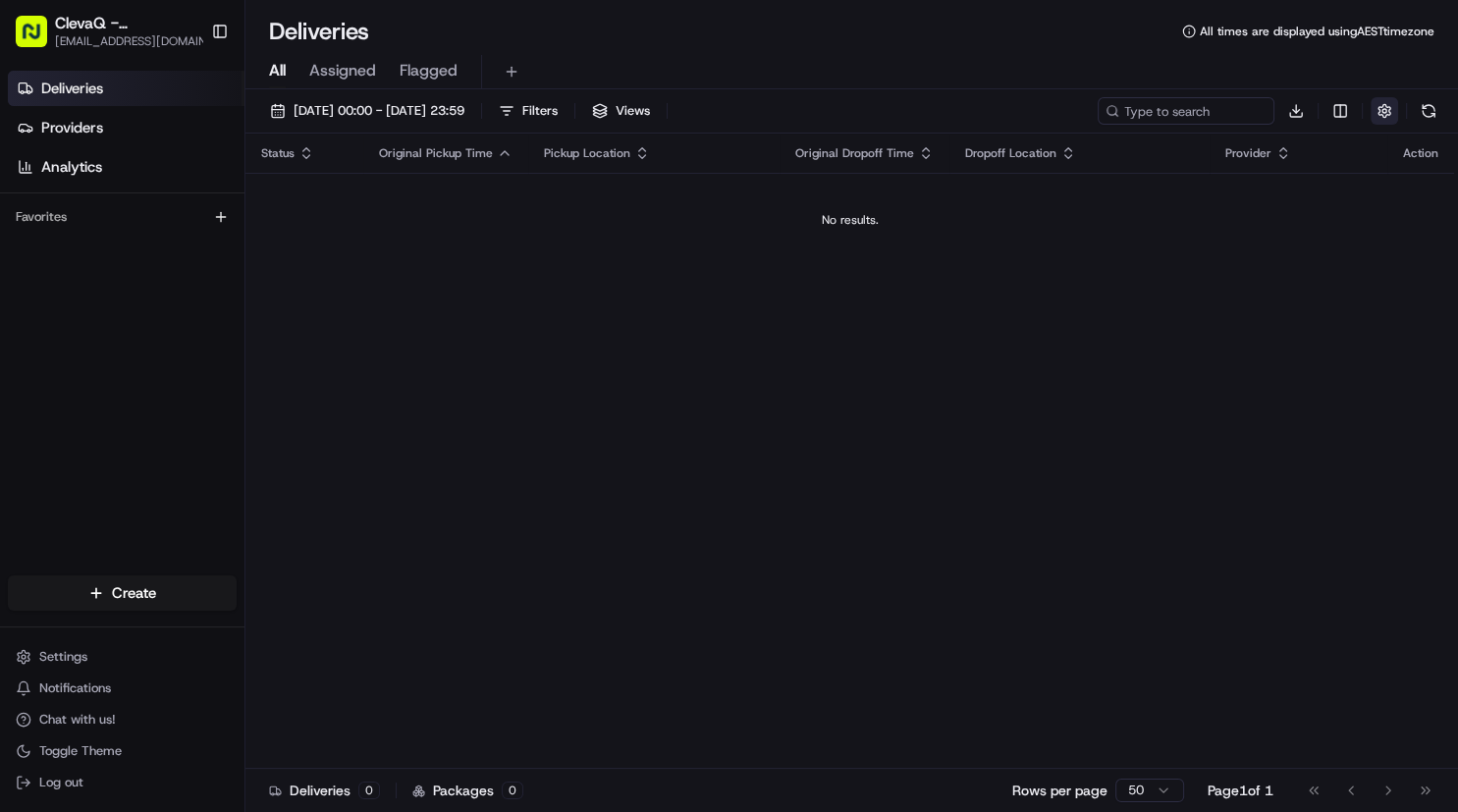click at bounding box center (1384, 111) 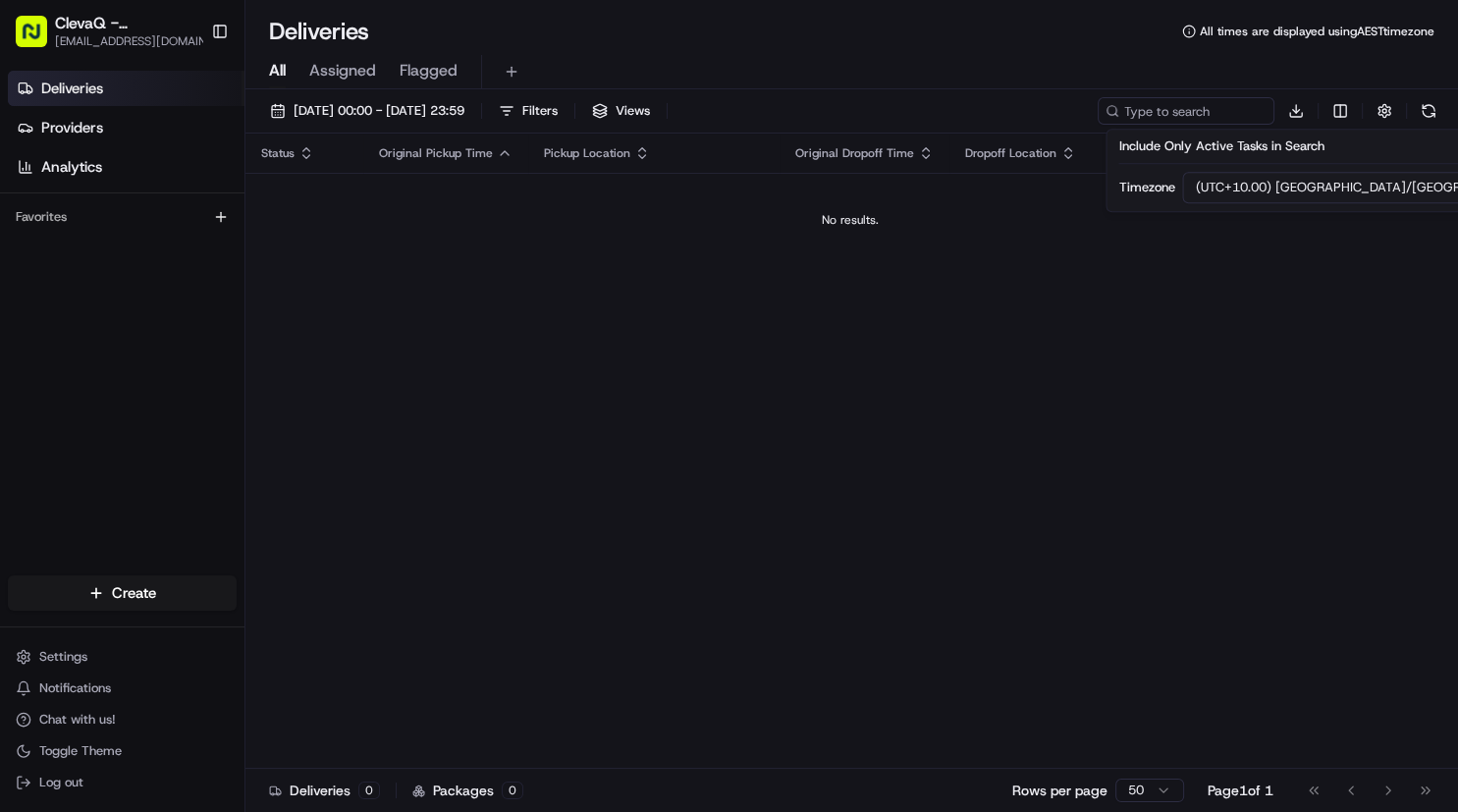 click on "Status Original Pickup Time Pickup Location Original Dropoff Time Dropoff Location Provider Action No results." at bounding box center [849, 451] 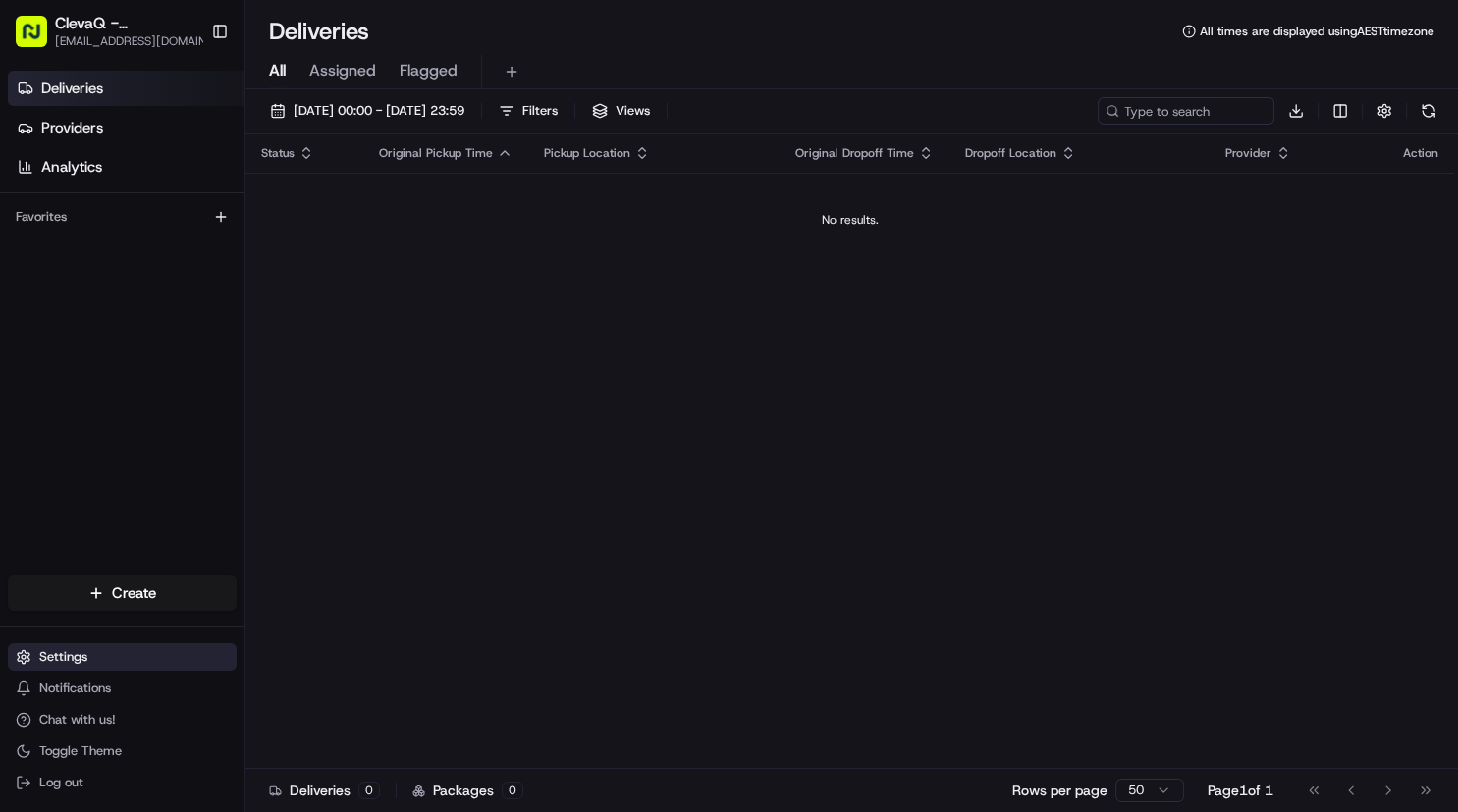 click on "Settings" at bounding box center [63, 657] 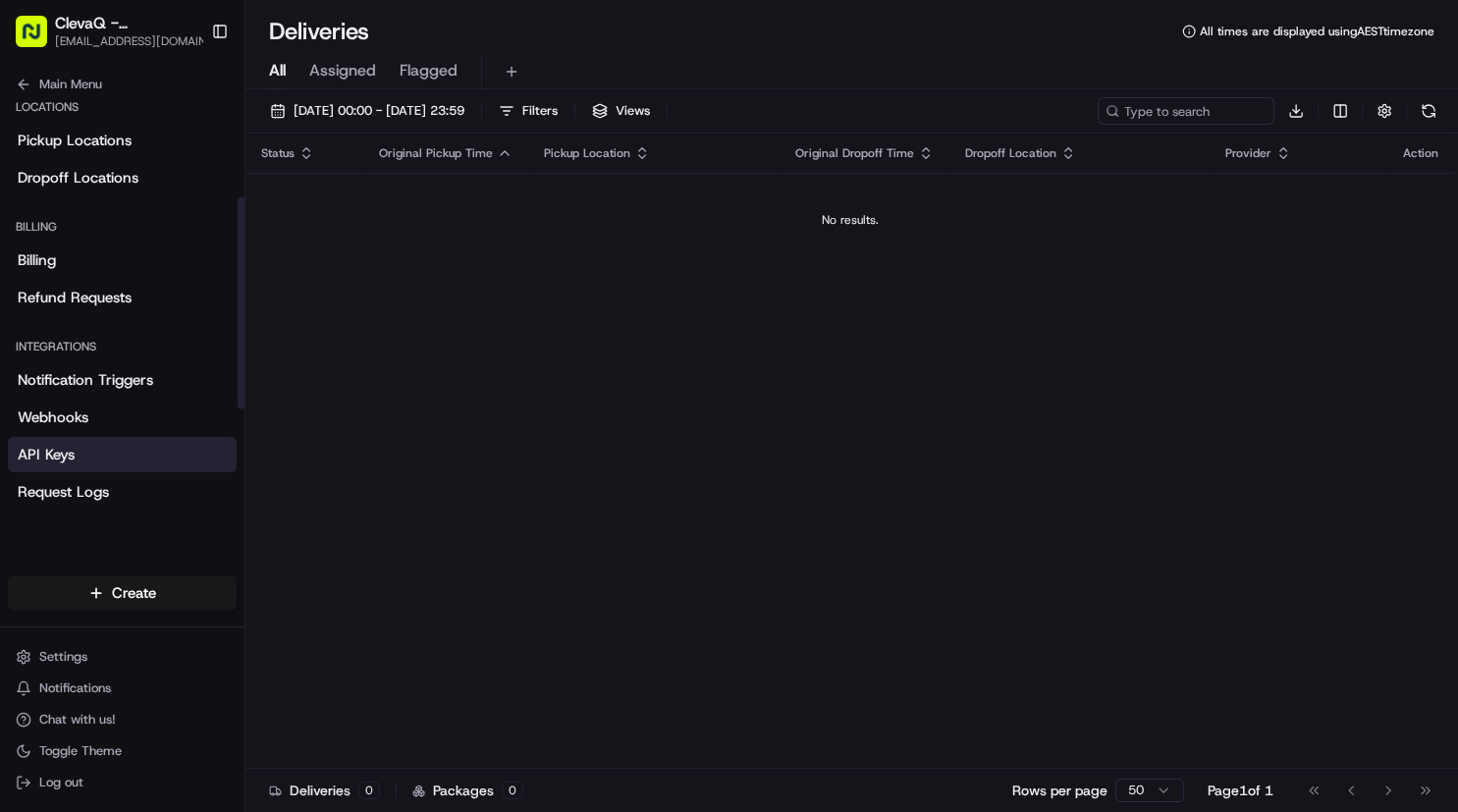 scroll, scrollTop: 0, scrollLeft: 0, axis: both 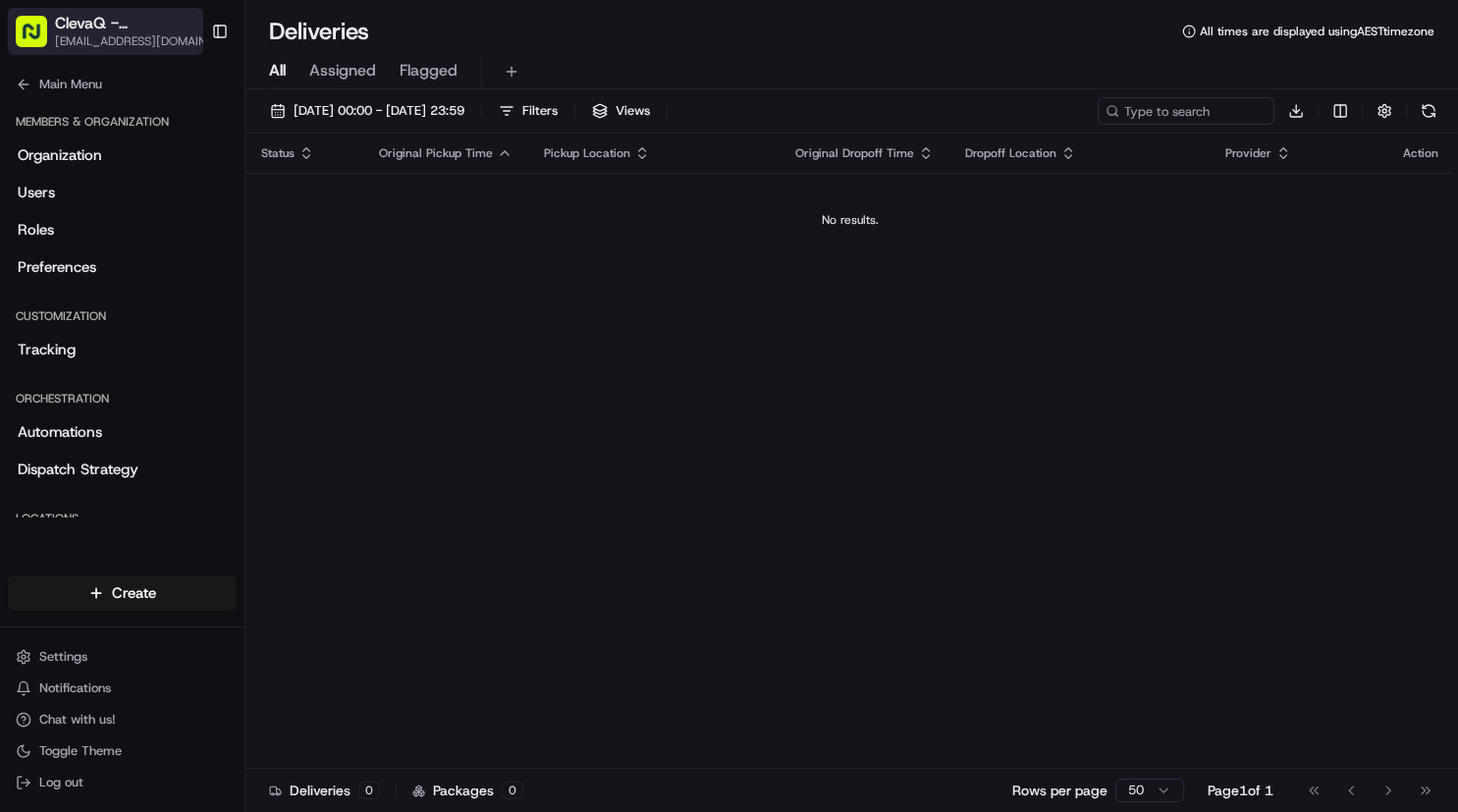 type 